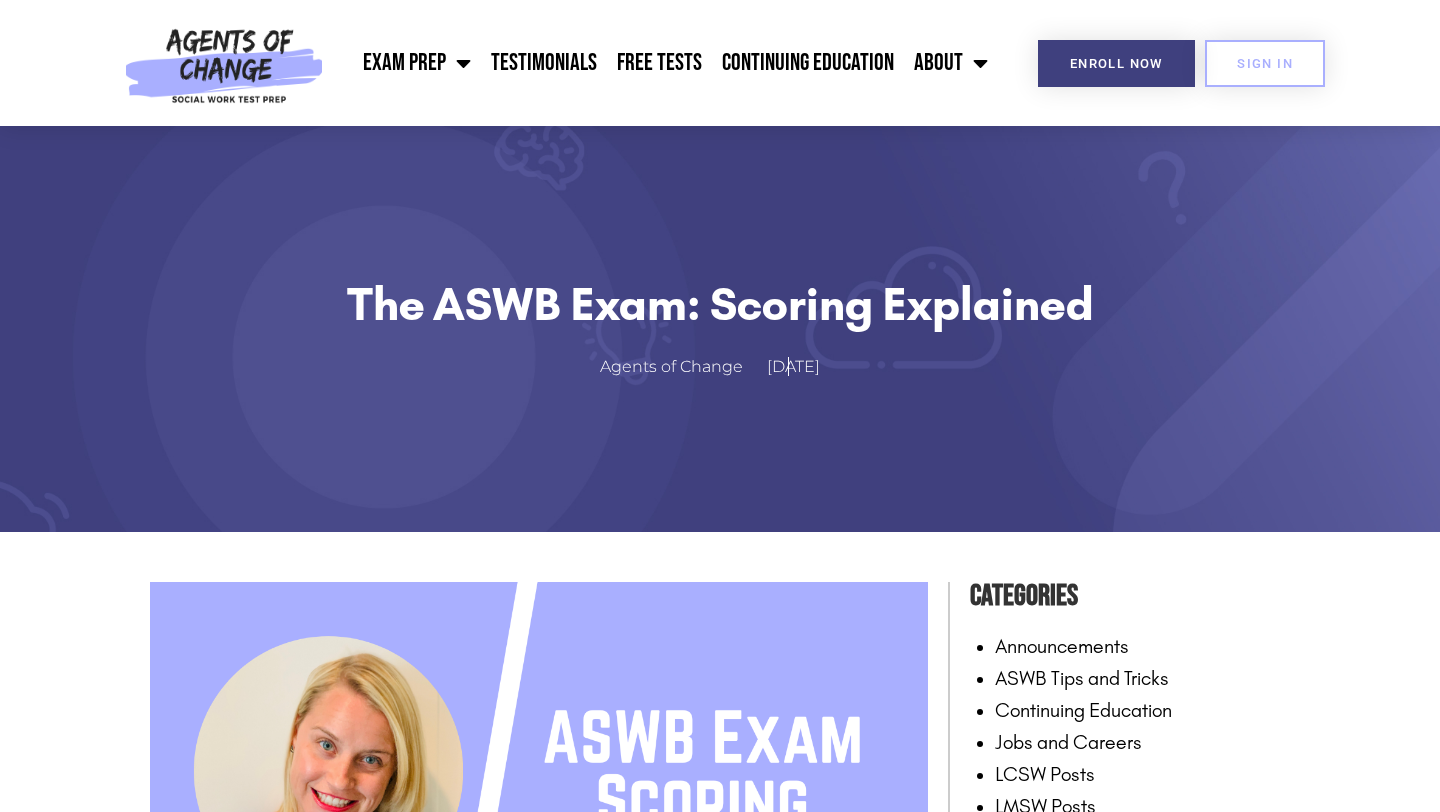 scroll, scrollTop: 554, scrollLeft: 0, axis: vertical 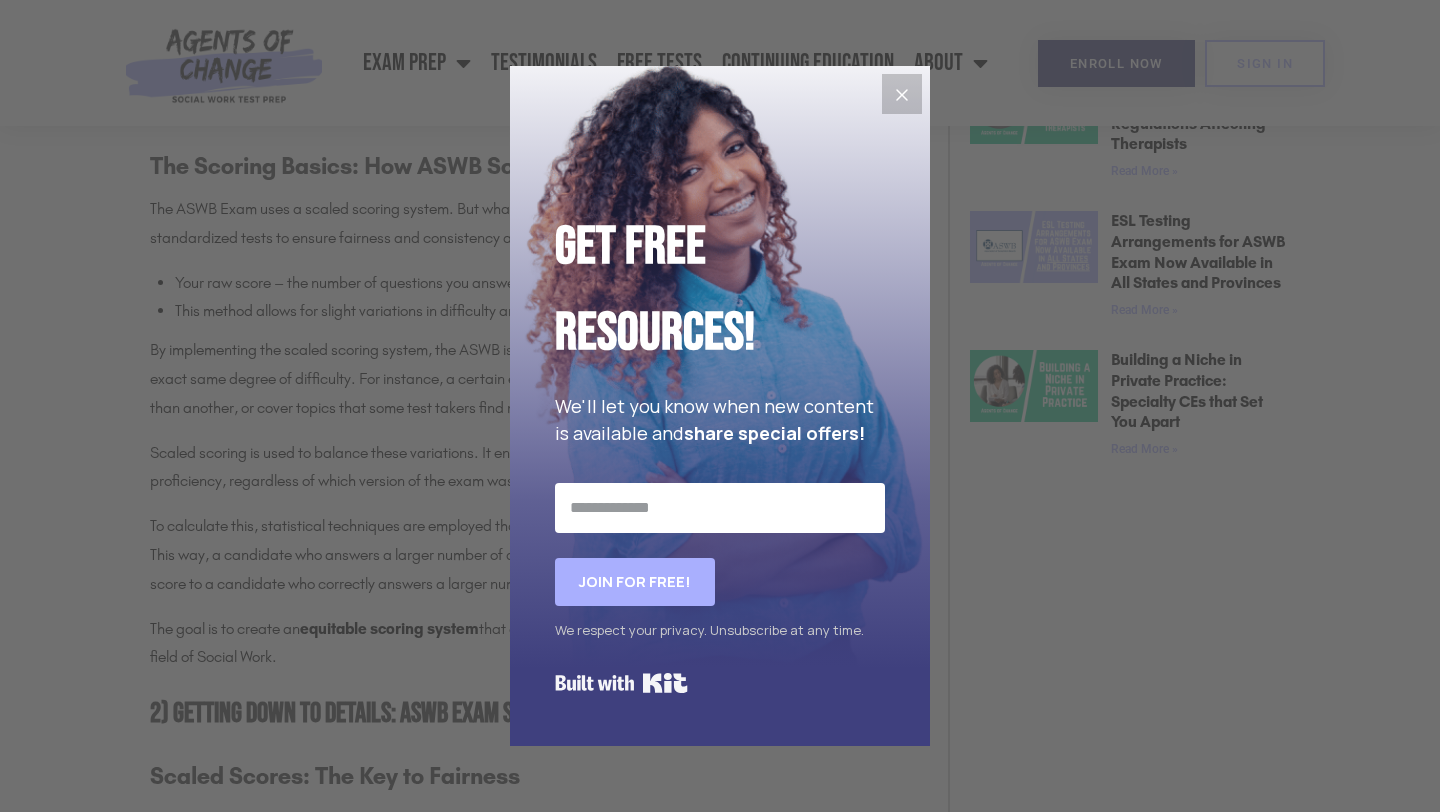 click 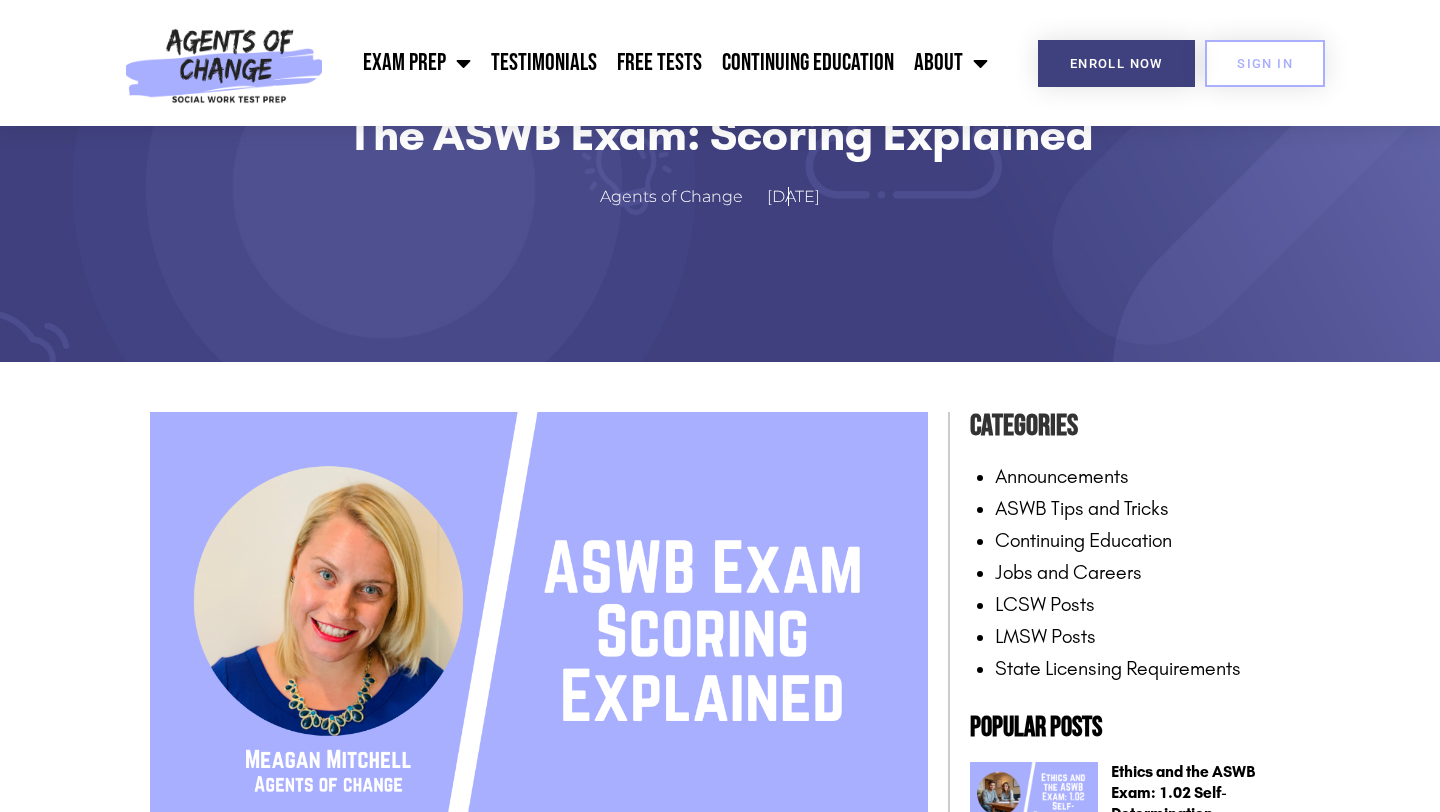 scroll, scrollTop: 0, scrollLeft: 0, axis: both 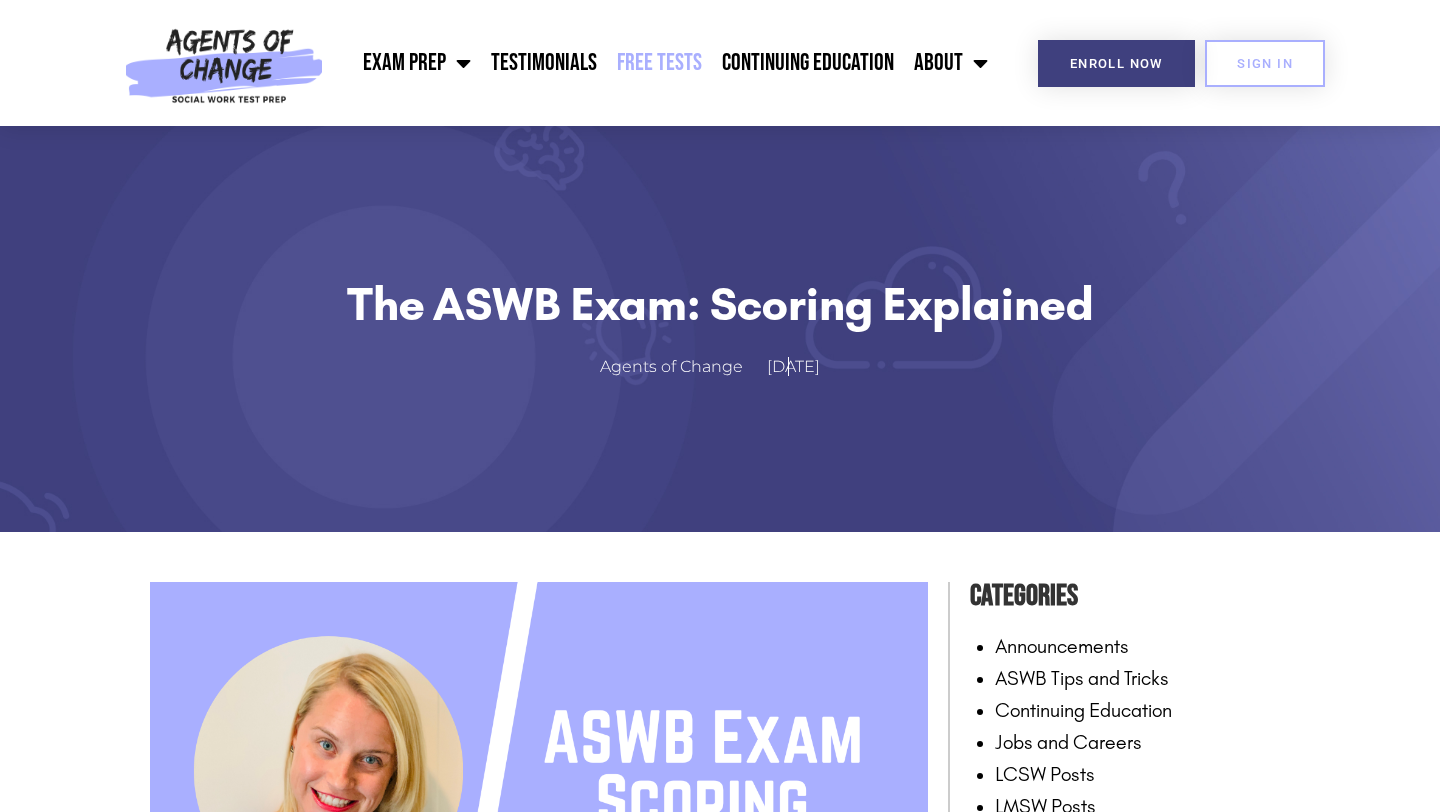 click on "Free Tests" 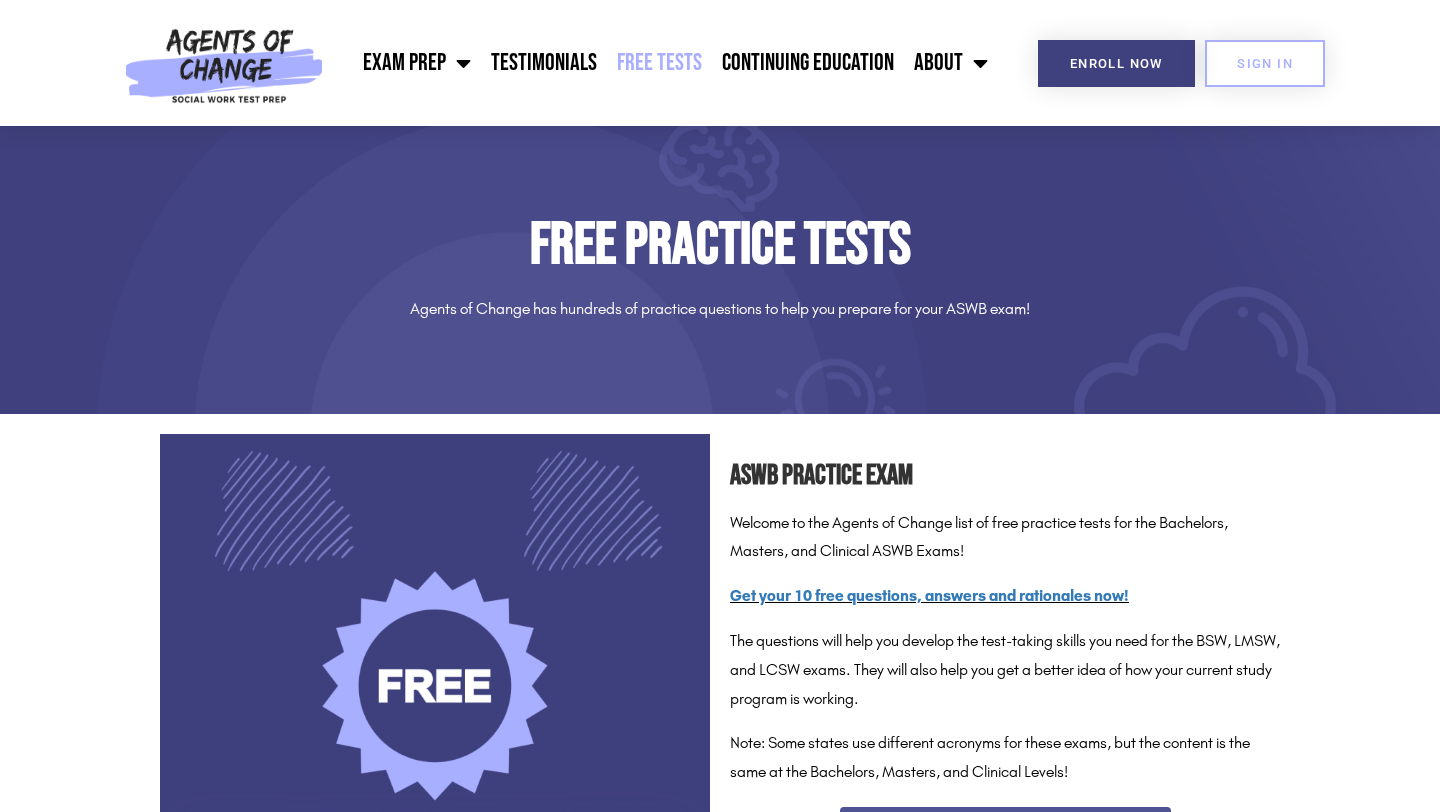 scroll, scrollTop: 0, scrollLeft: 0, axis: both 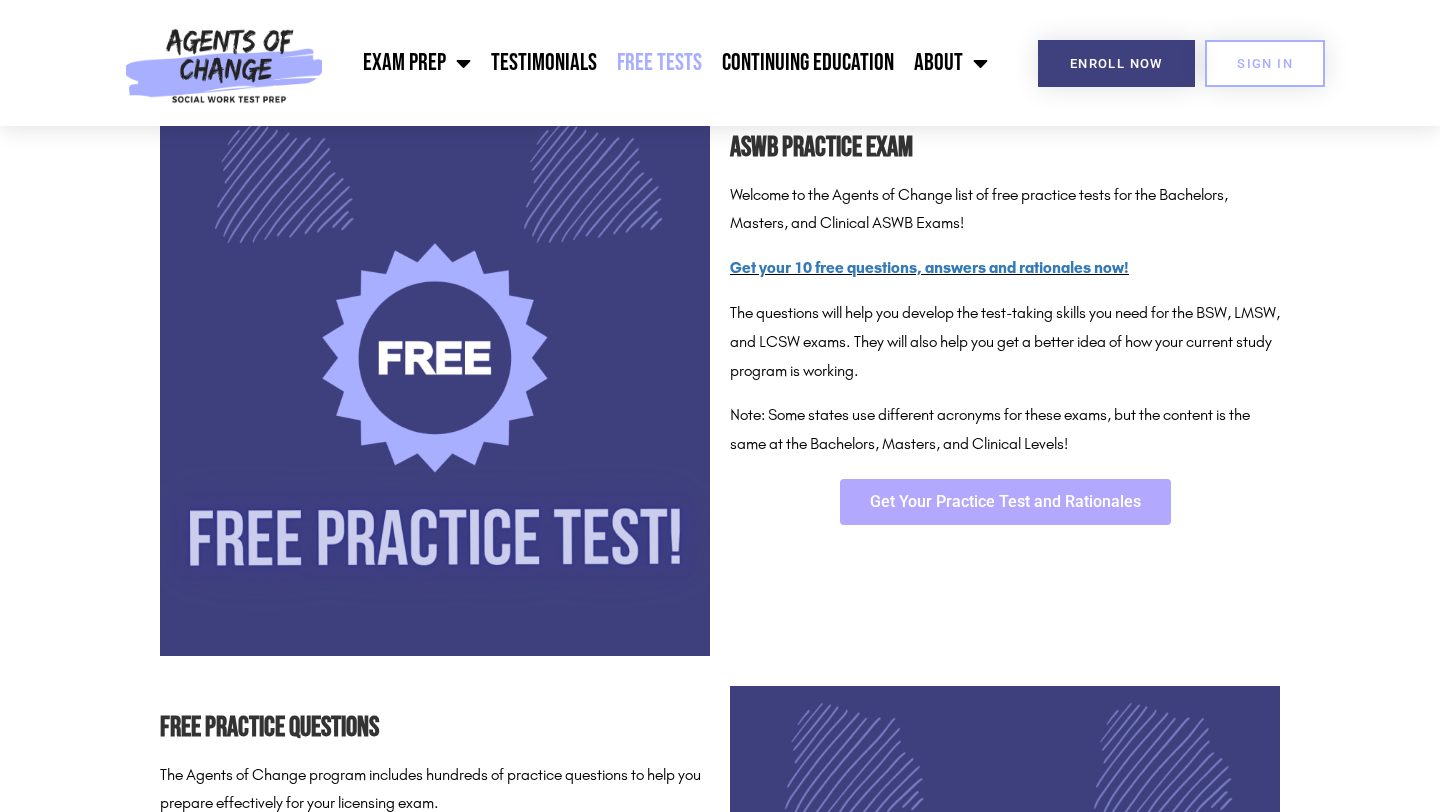 click on "Get Your Practice Test and Rationales" at bounding box center (1005, 502) 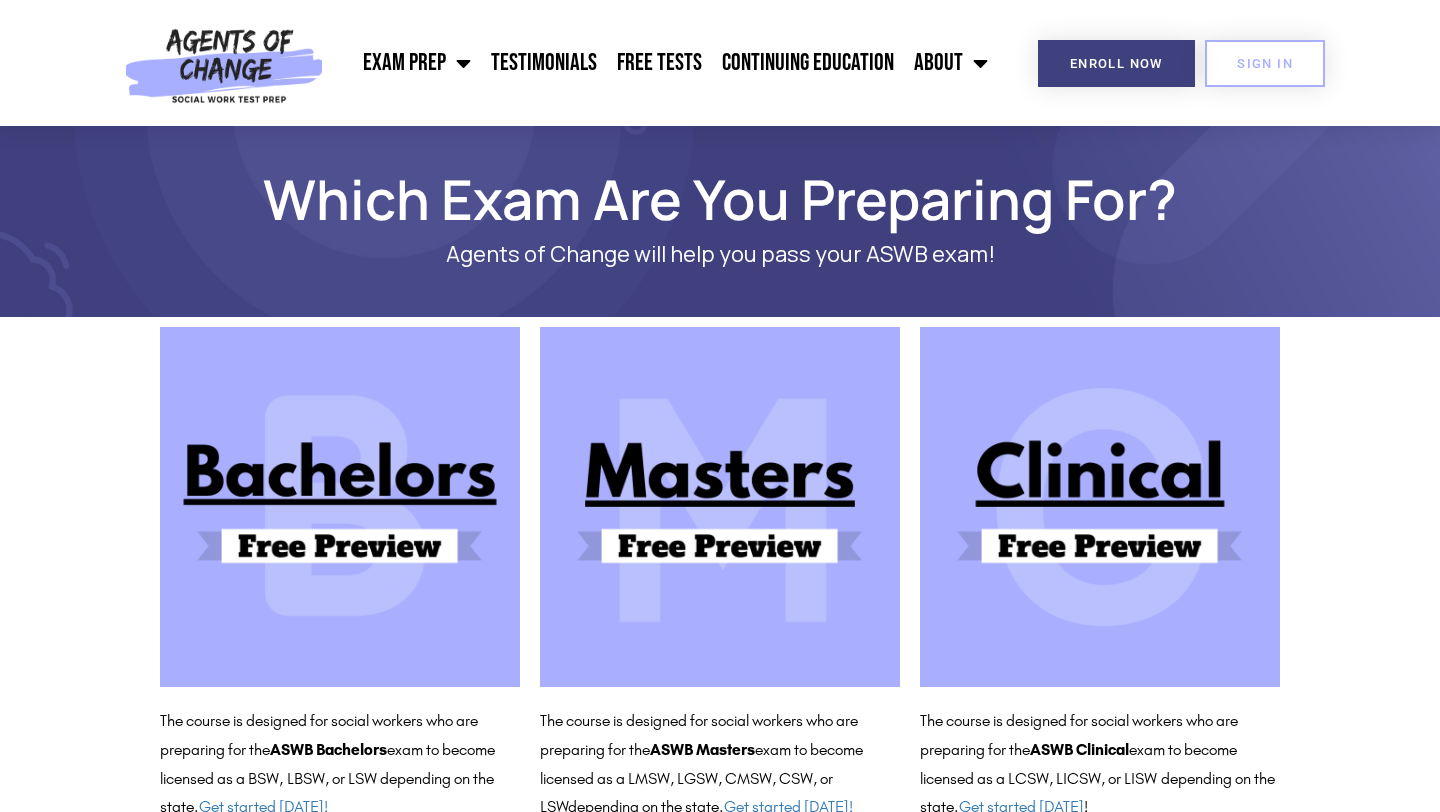 scroll, scrollTop: 0, scrollLeft: 0, axis: both 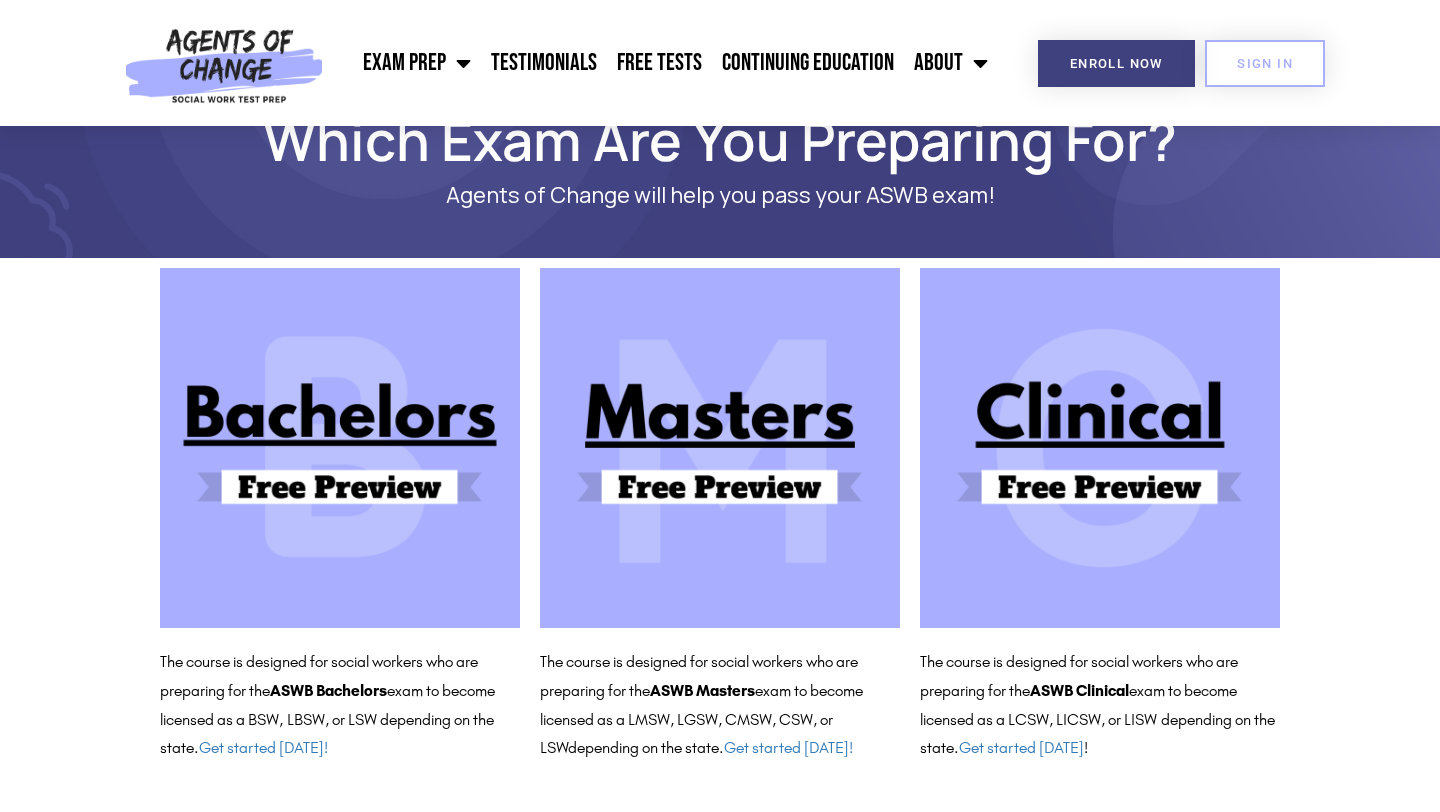 click at bounding box center (720, 448) 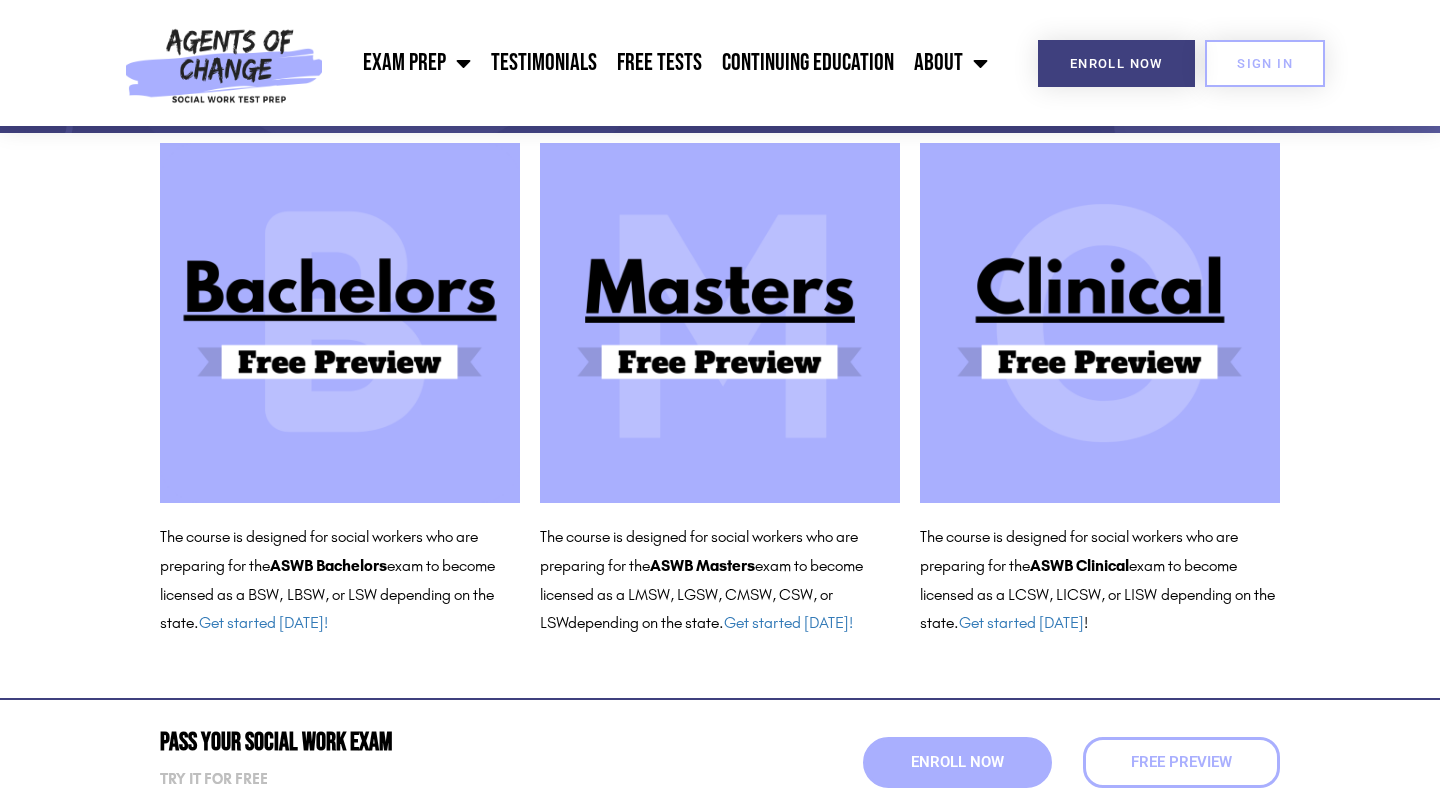 scroll, scrollTop: 0, scrollLeft: 0, axis: both 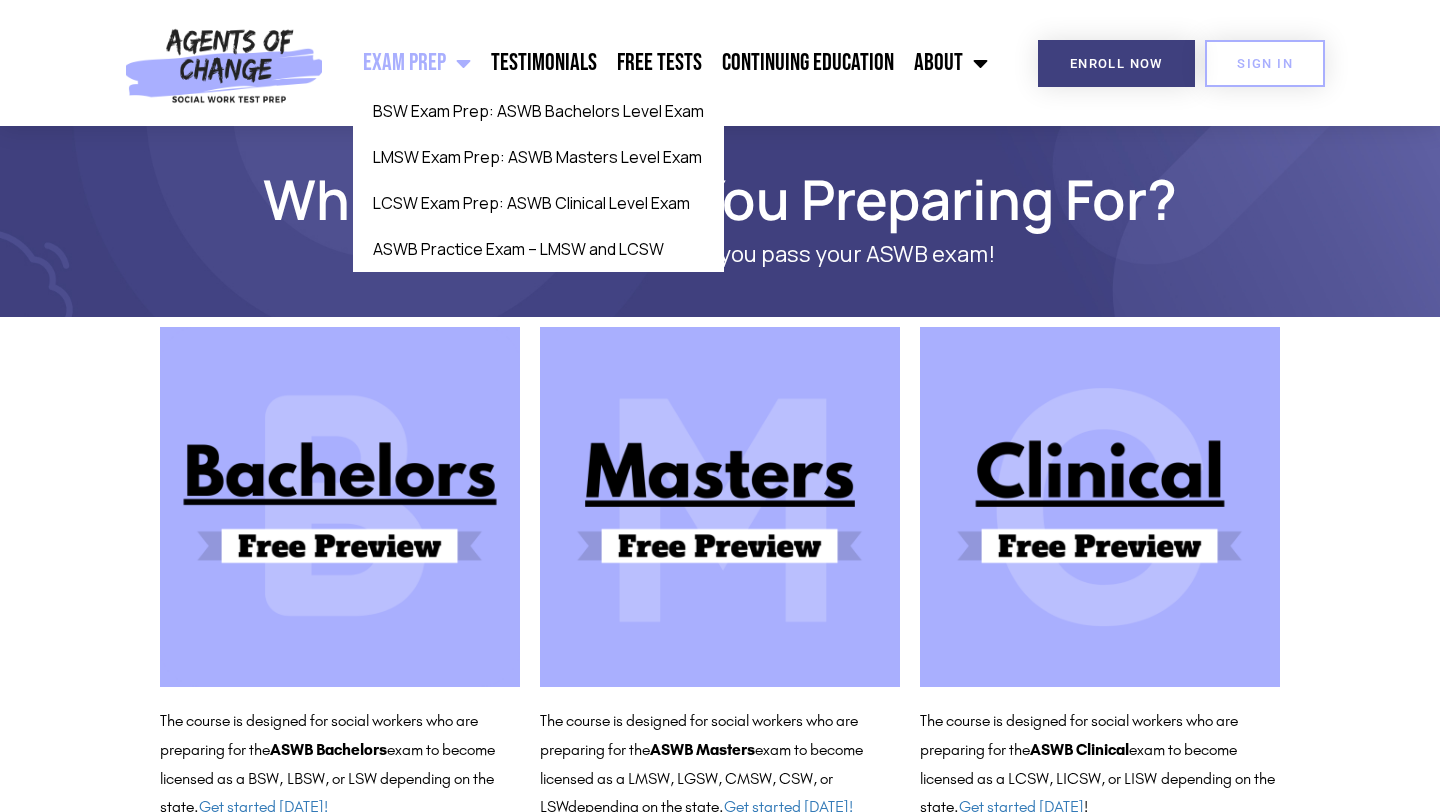 click on "Exam Prep" 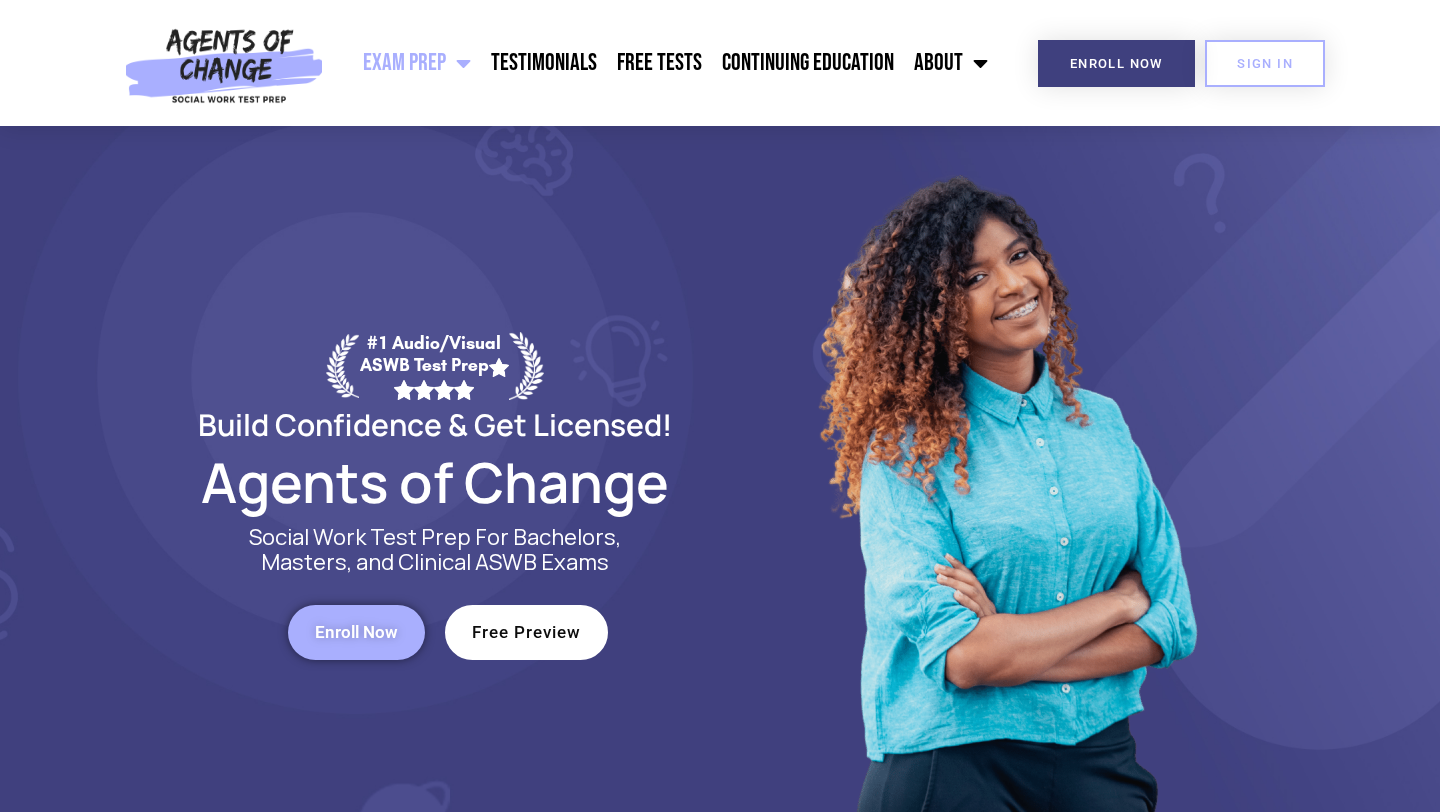 scroll, scrollTop: 0, scrollLeft: 0, axis: both 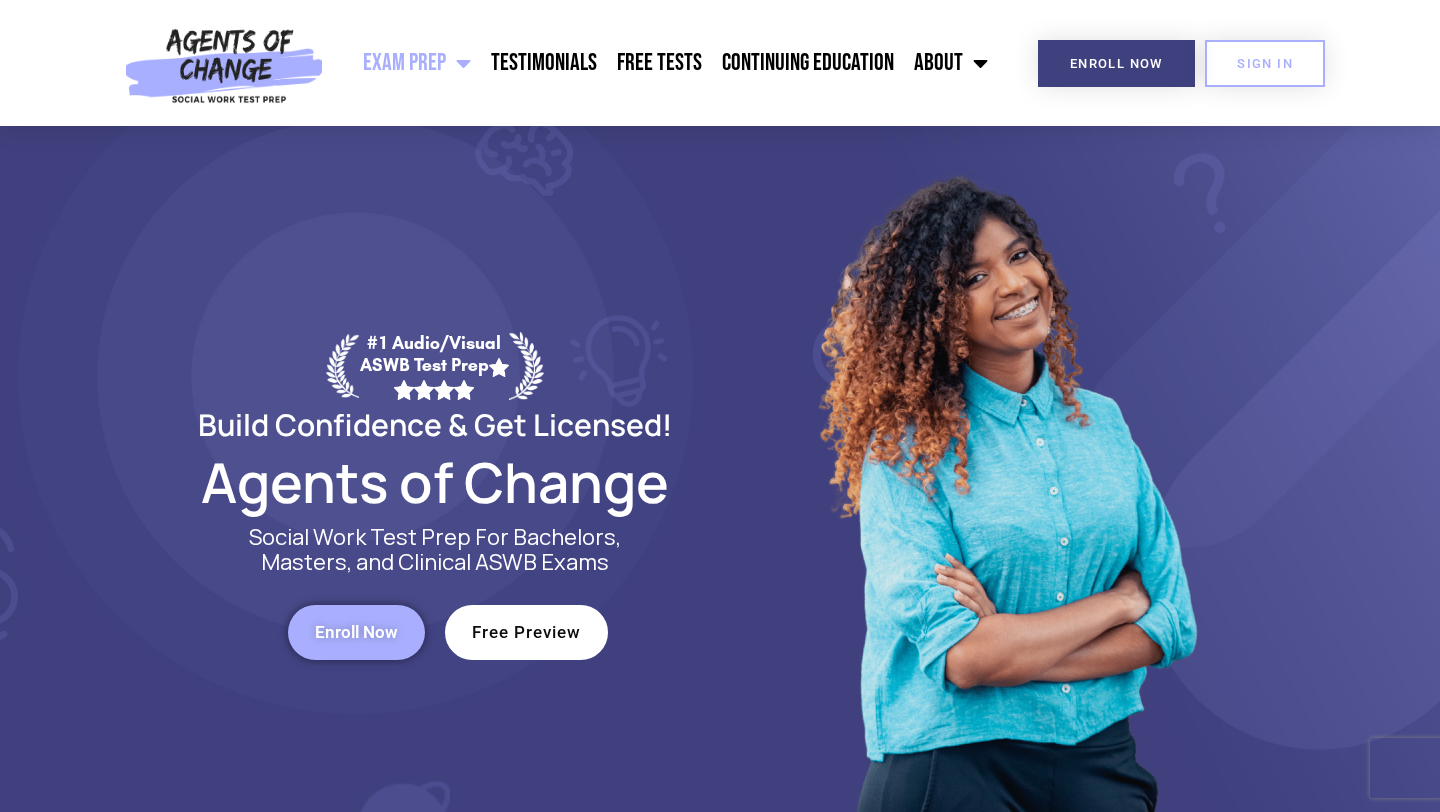 click on "Exam Prep" 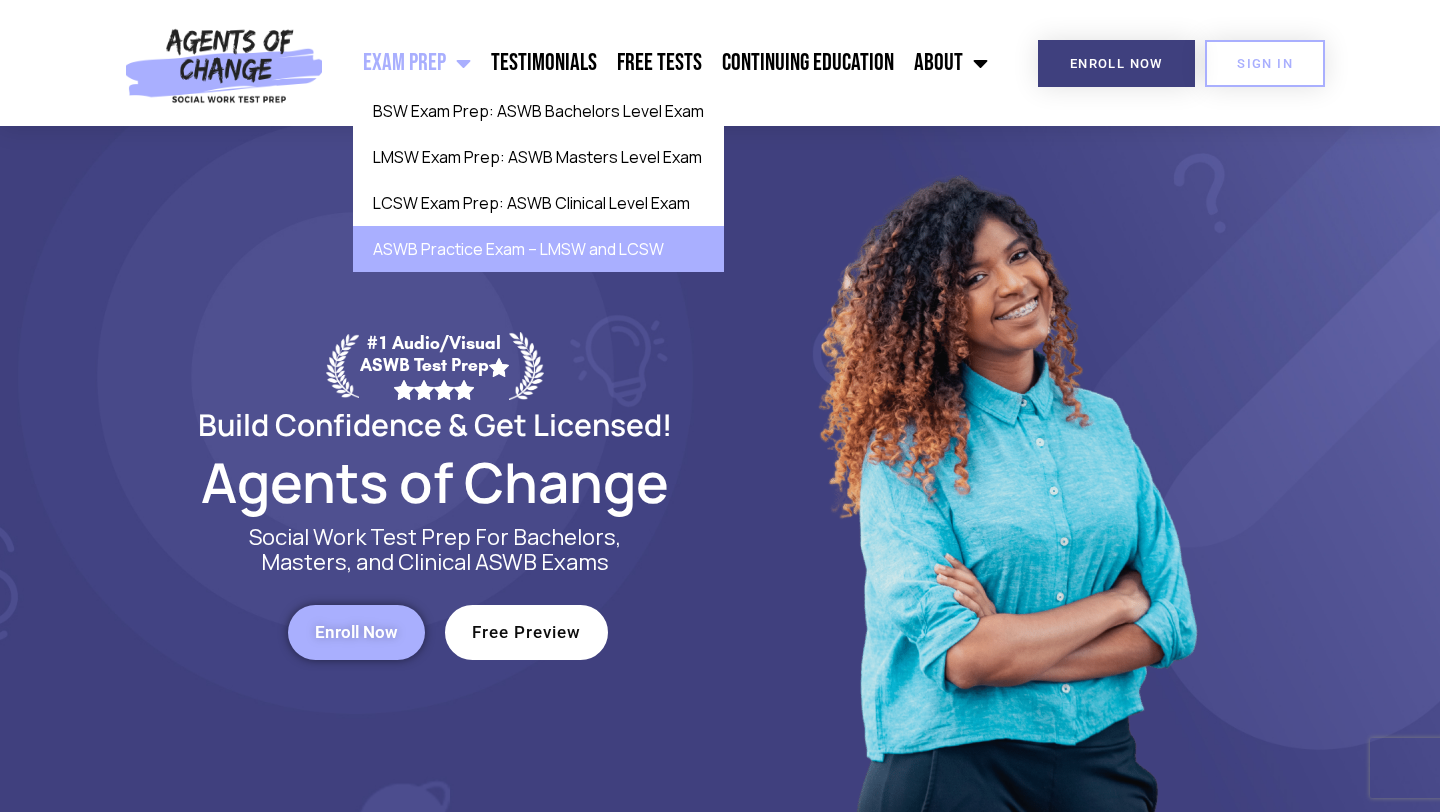 click on "ASWB Practice Exam – LMSW and LCSW" 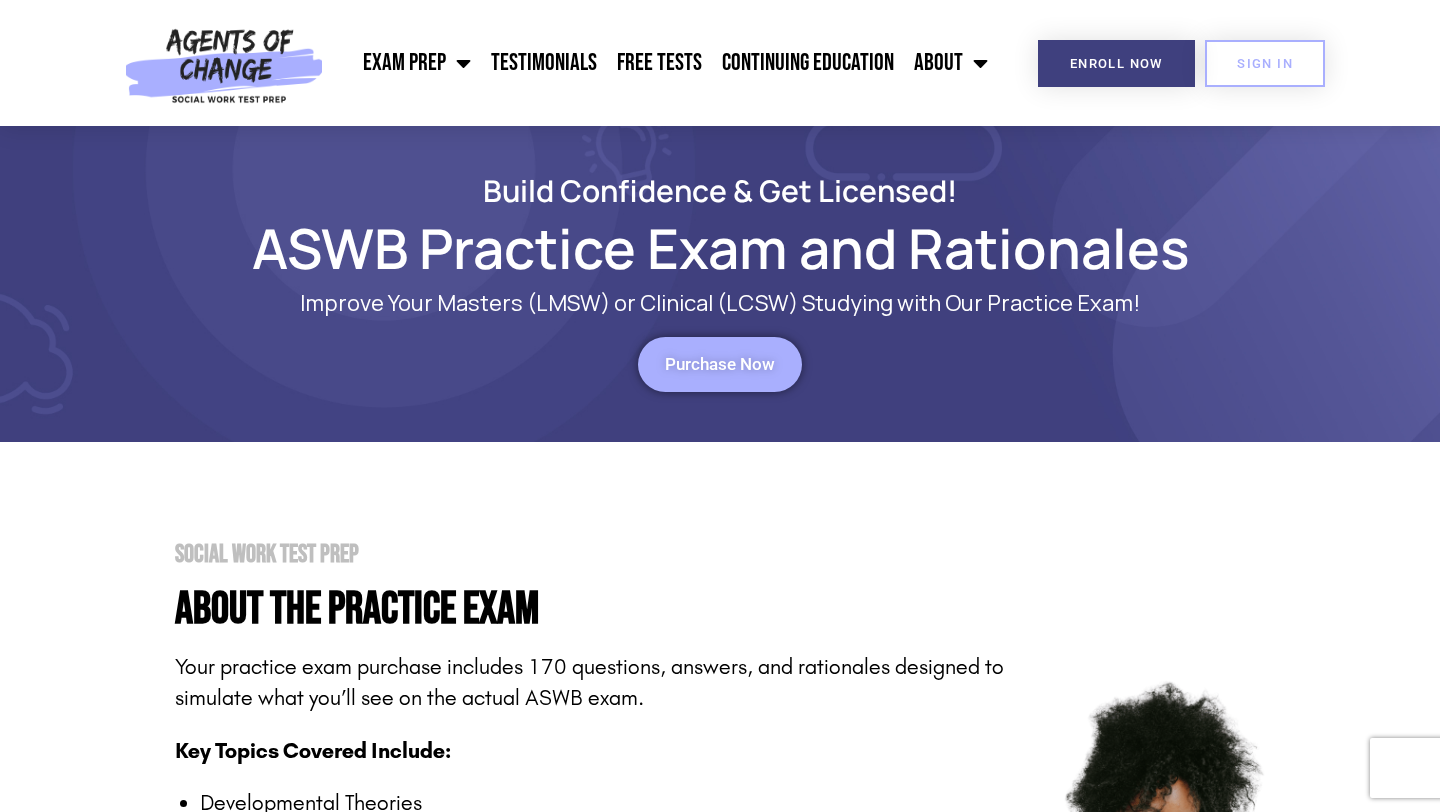 scroll, scrollTop: 0, scrollLeft: 0, axis: both 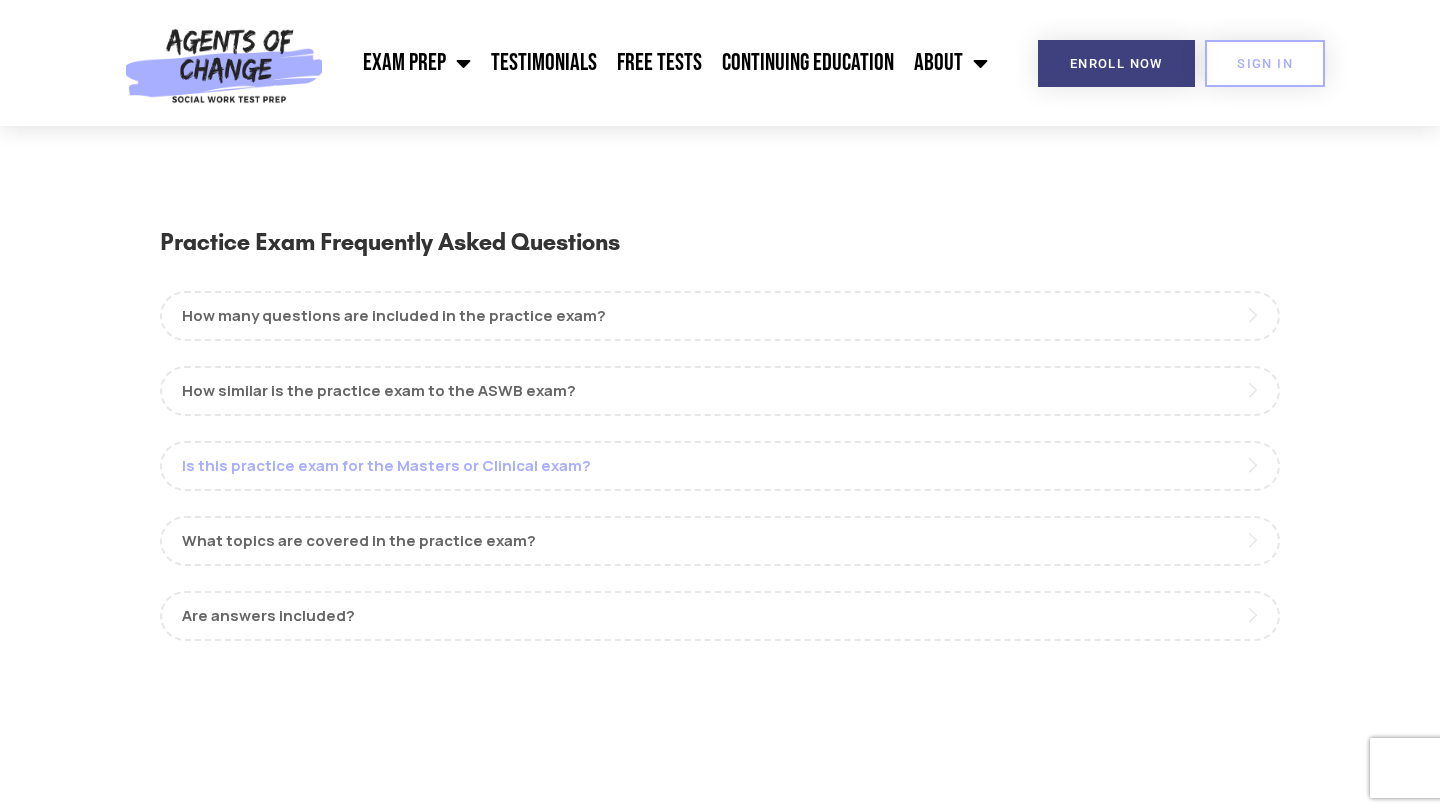 click on "Is this practice exam for the Masters or Clinical exam?" at bounding box center (720, 466) 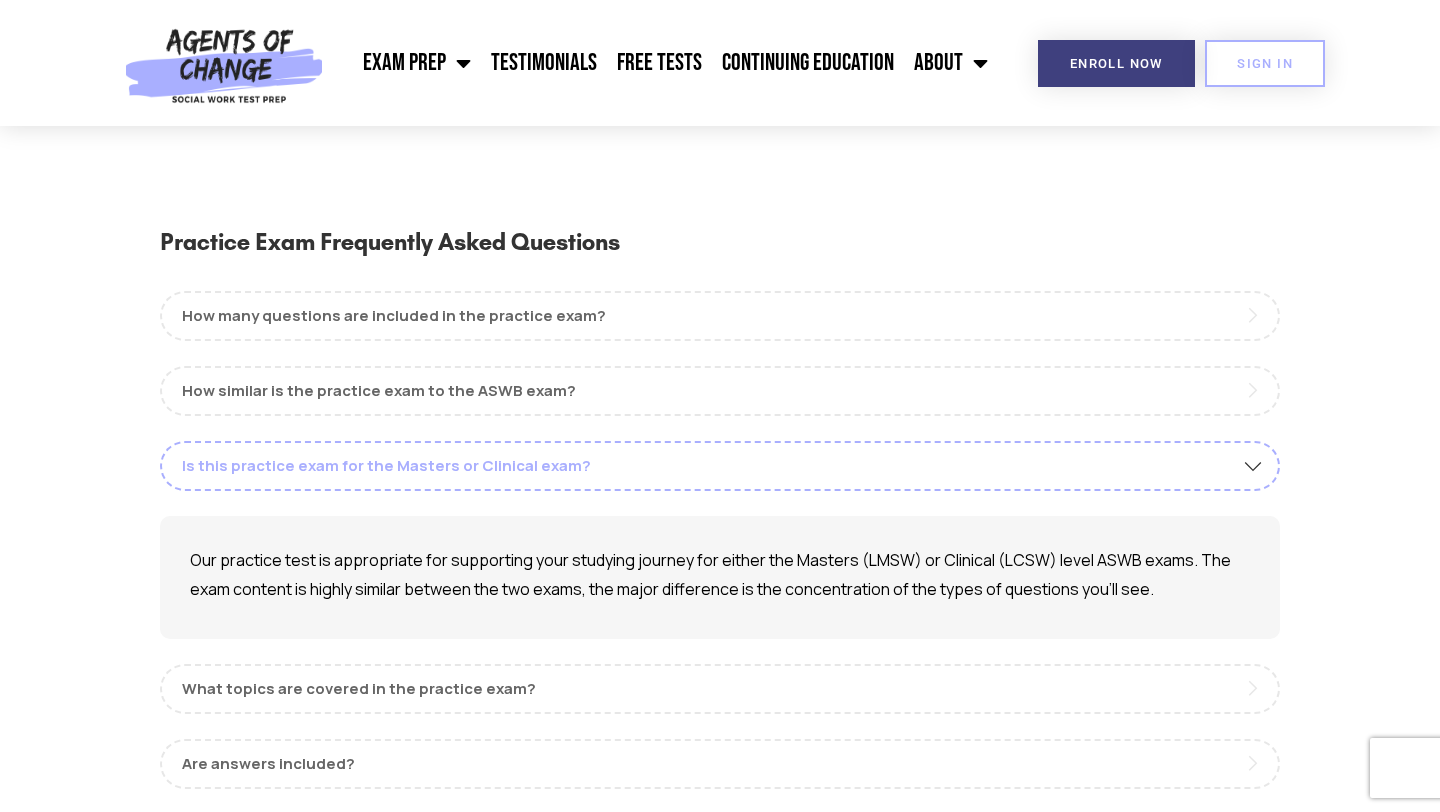 click on "Is this practice exam for the Masters or Clinical exam?" at bounding box center (720, 466) 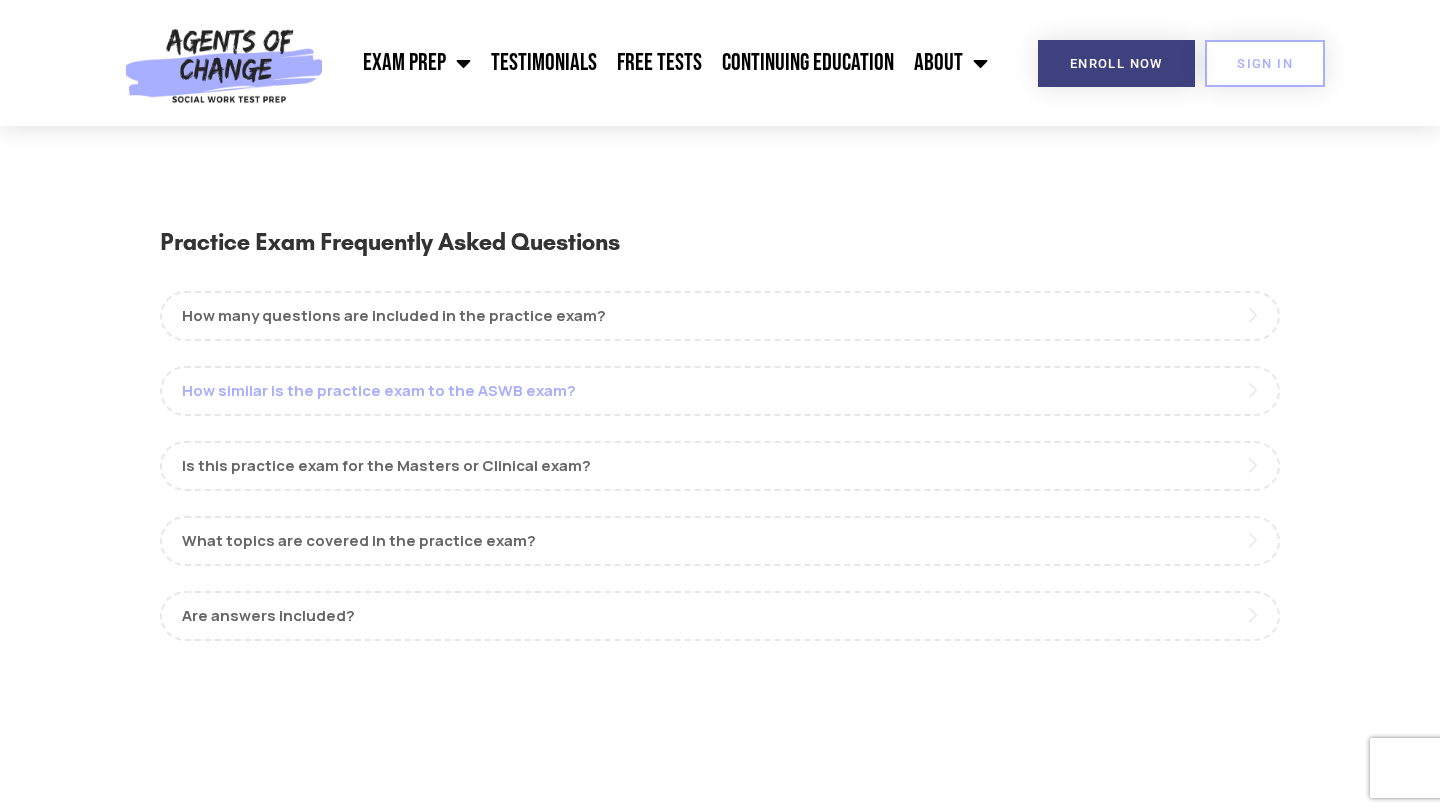 click on "How similar is the practice exam to the ASWB exam?" at bounding box center [720, 391] 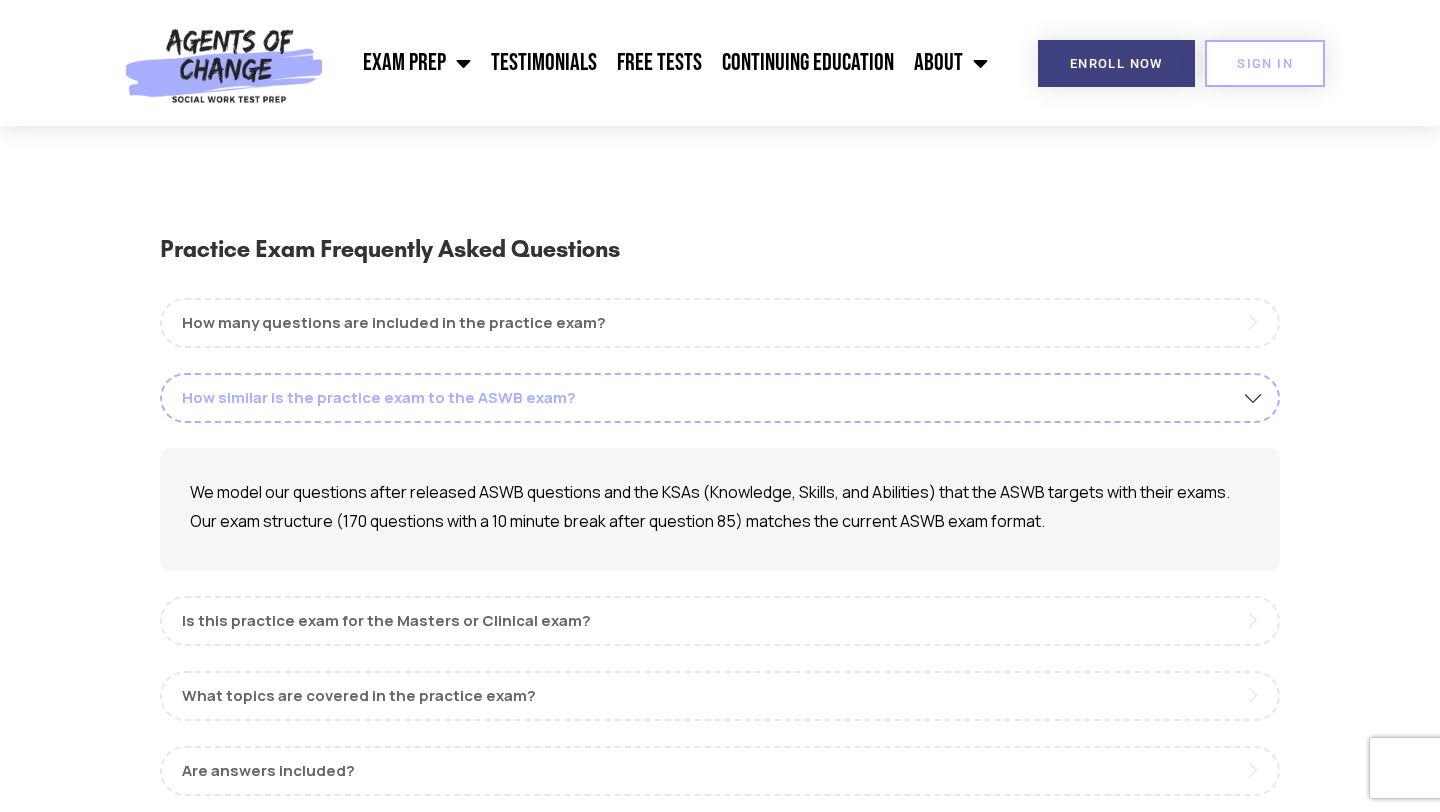 scroll, scrollTop: 1172, scrollLeft: 0, axis: vertical 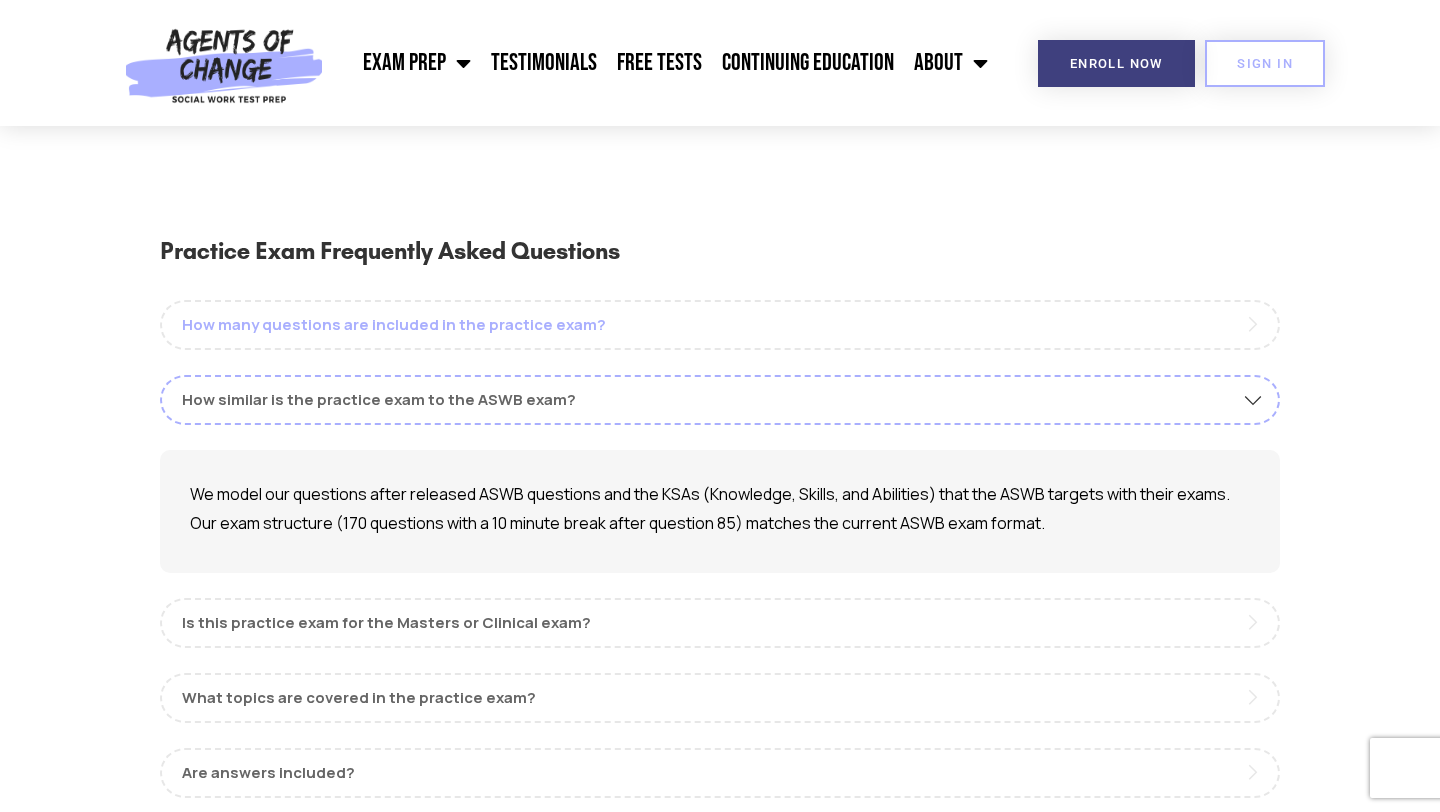 click on "How many questions are included in the practice exam?" at bounding box center [720, 325] 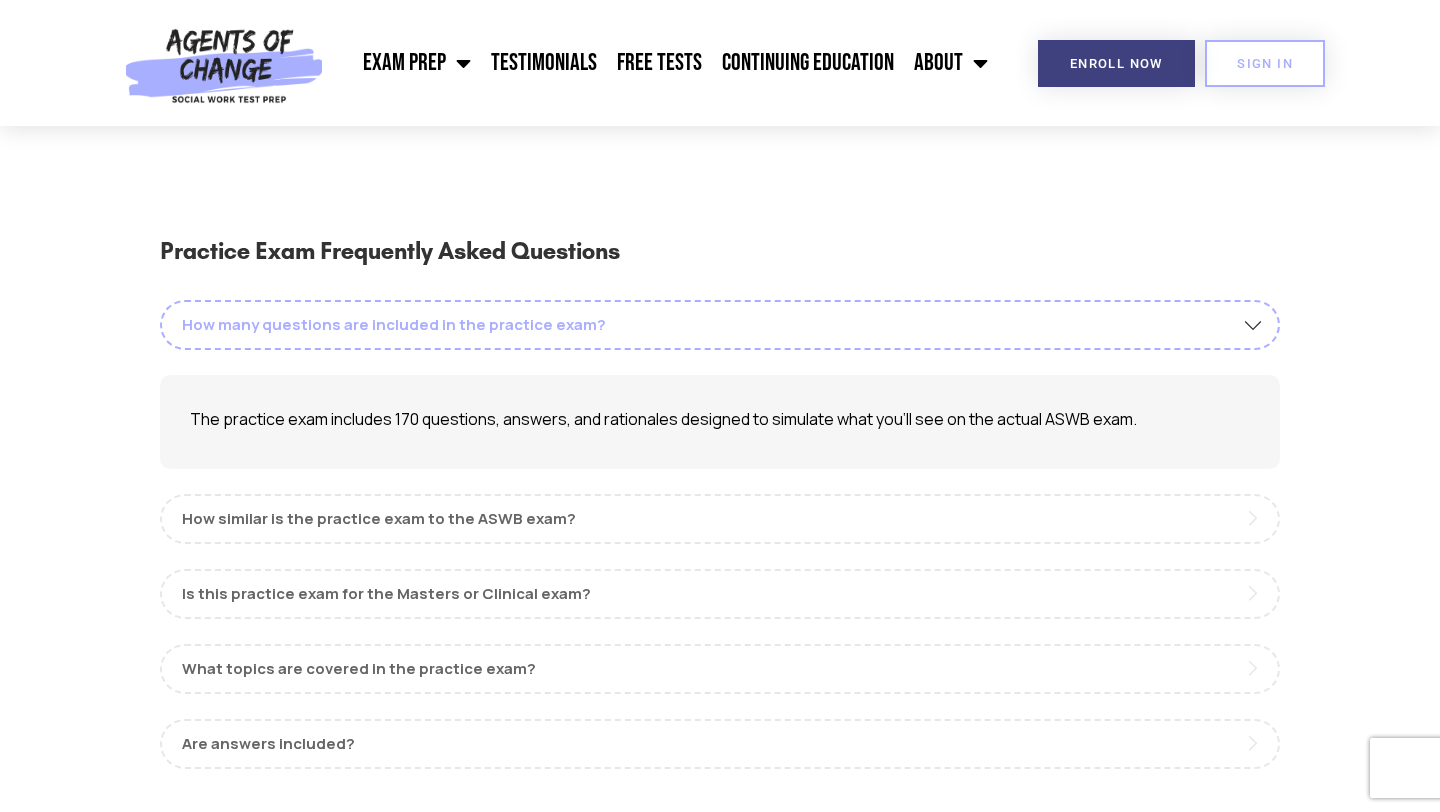 scroll, scrollTop: 1208, scrollLeft: 0, axis: vertical 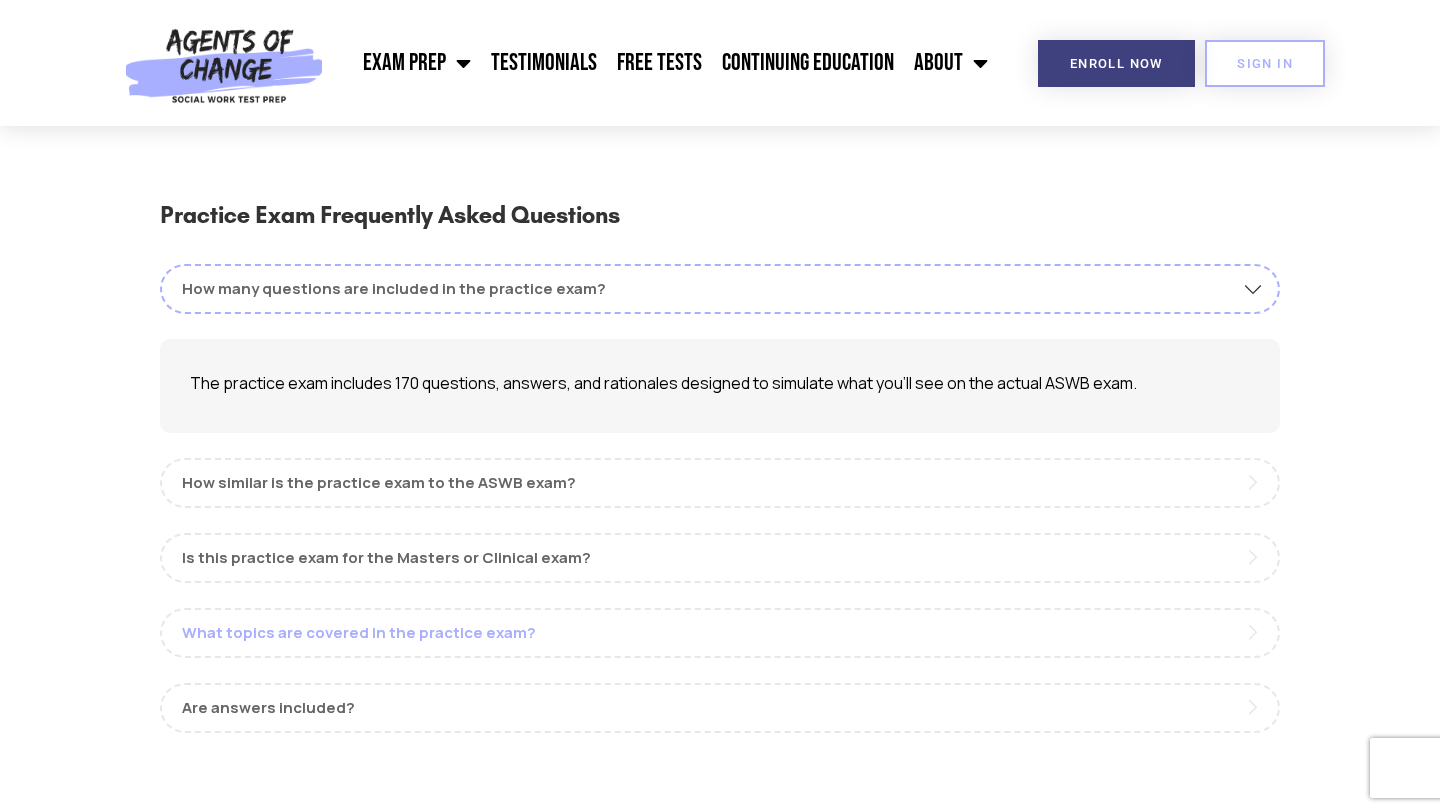 click on "What topics are covered in the practice exam?" at bounding box center [720, 633] 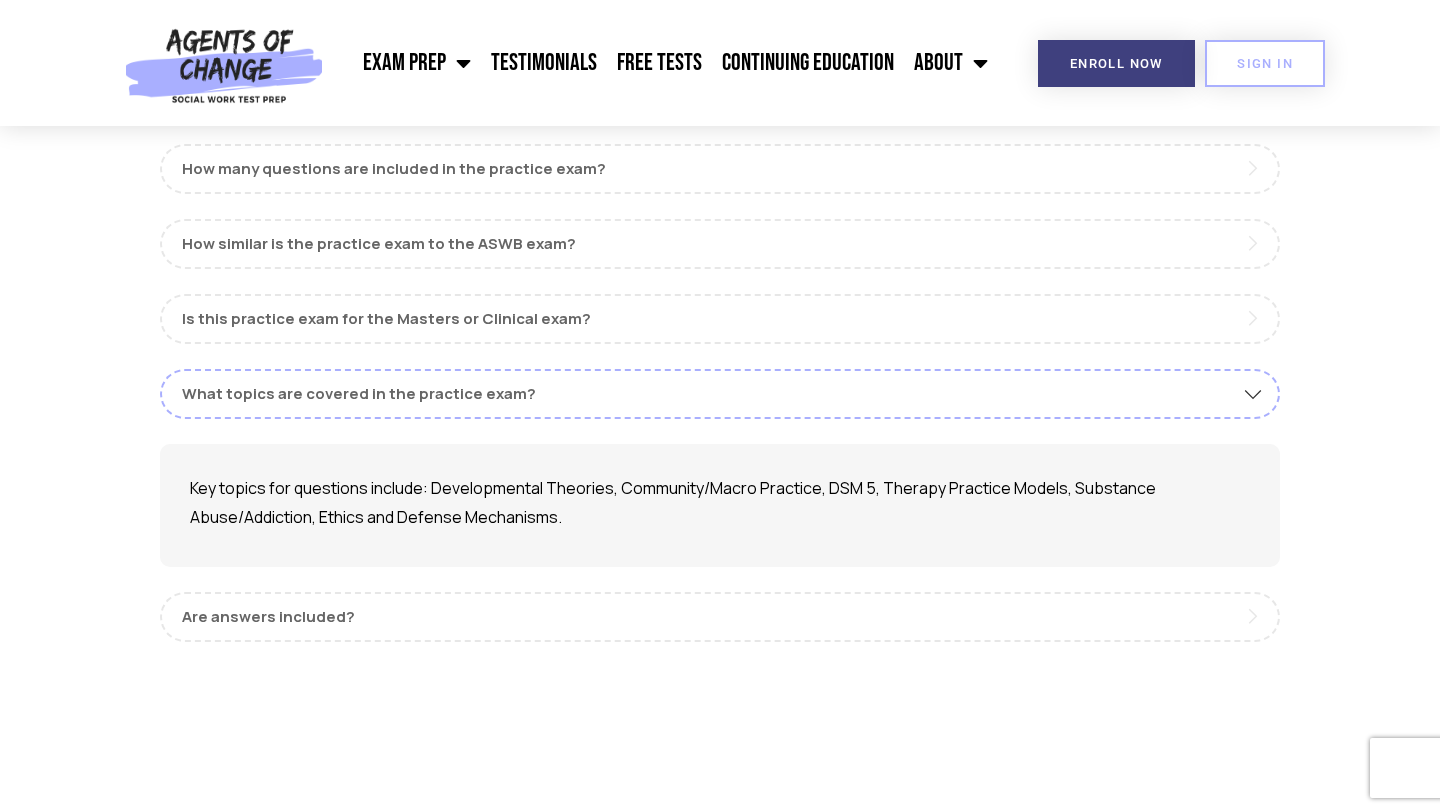 scroll, scrollTop: 1633, scrollLeft: 0, axis: vertical 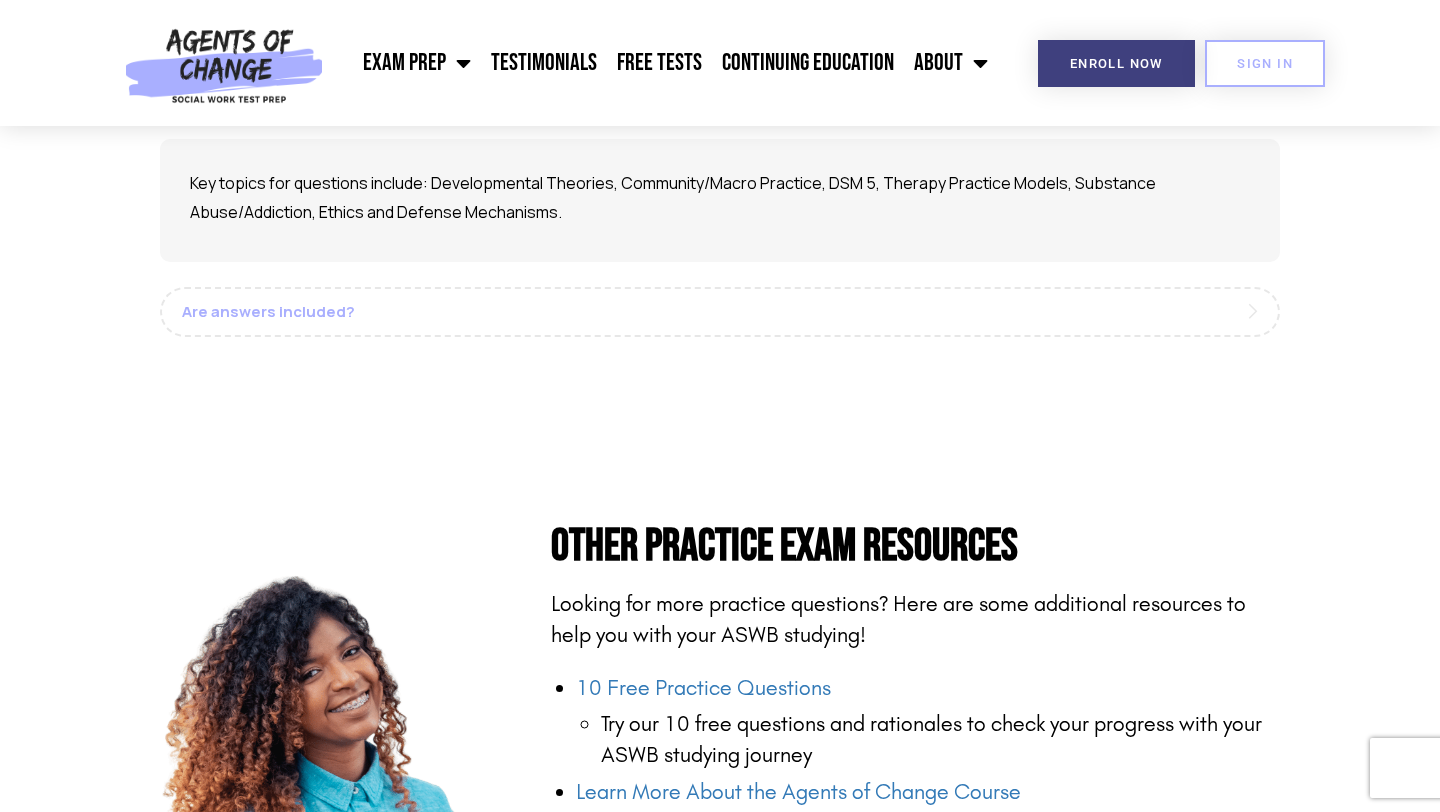click on "Are answers included?" at bounding box center [720, 312] 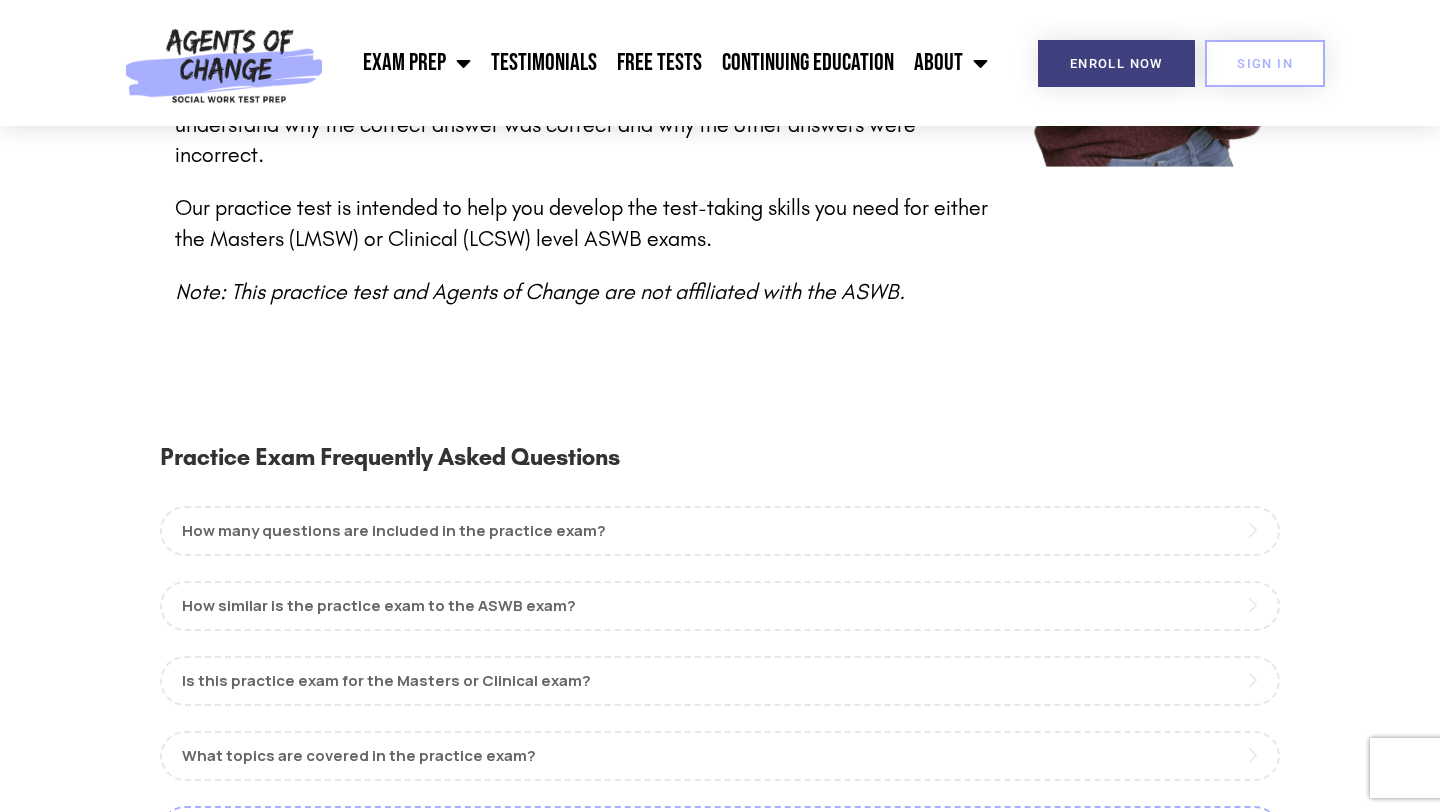 scroll, scrollTop: 962, scrollLeft: 0, axis: vertical 